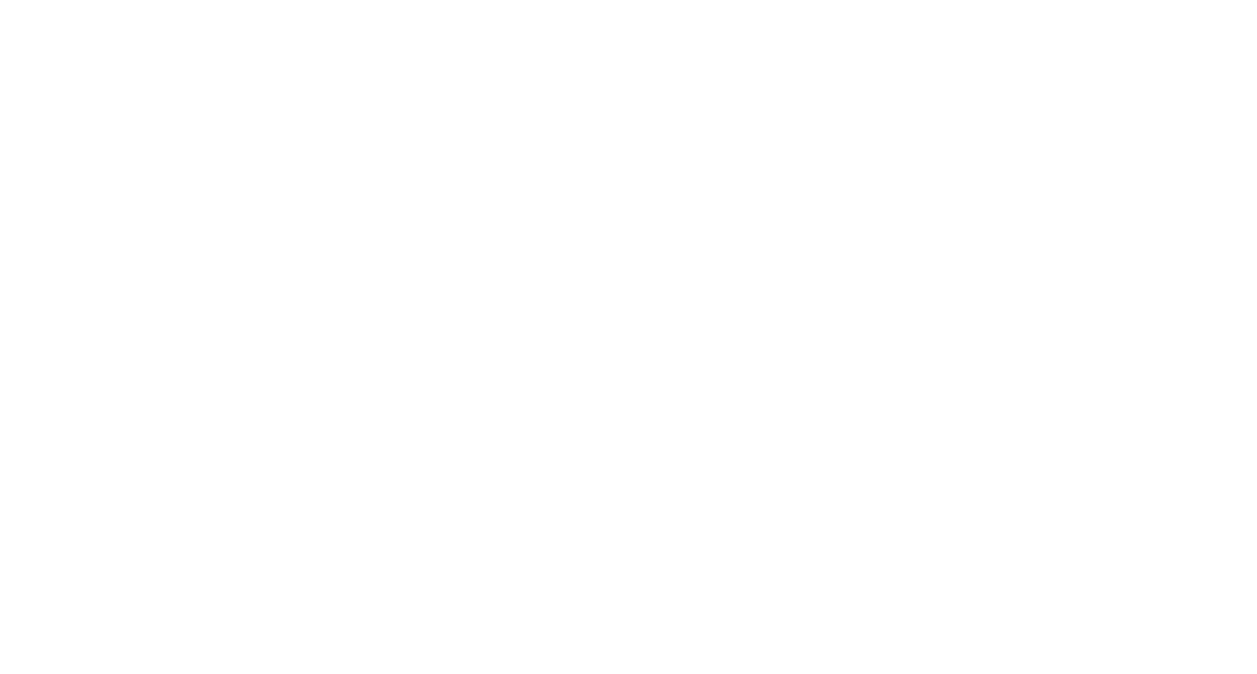 scroll, scrollTop: 0, scrollLeft: 0, axis: both 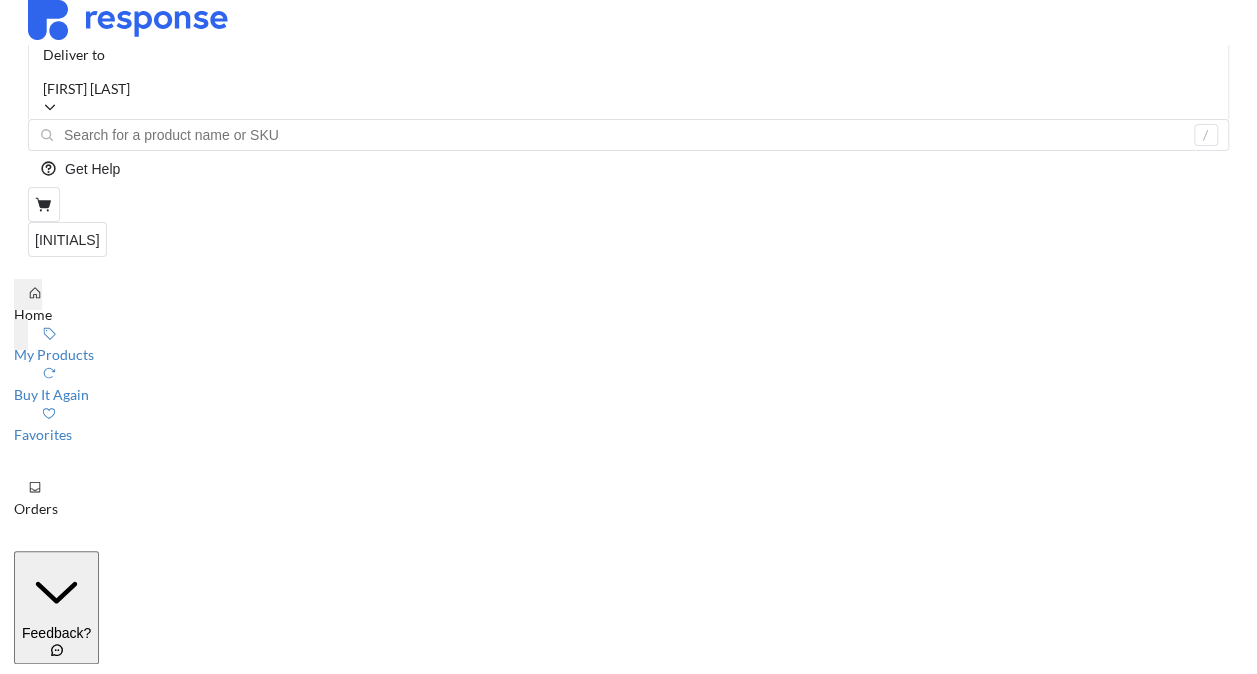 click on "Orders" at bounding box center (628, 509) 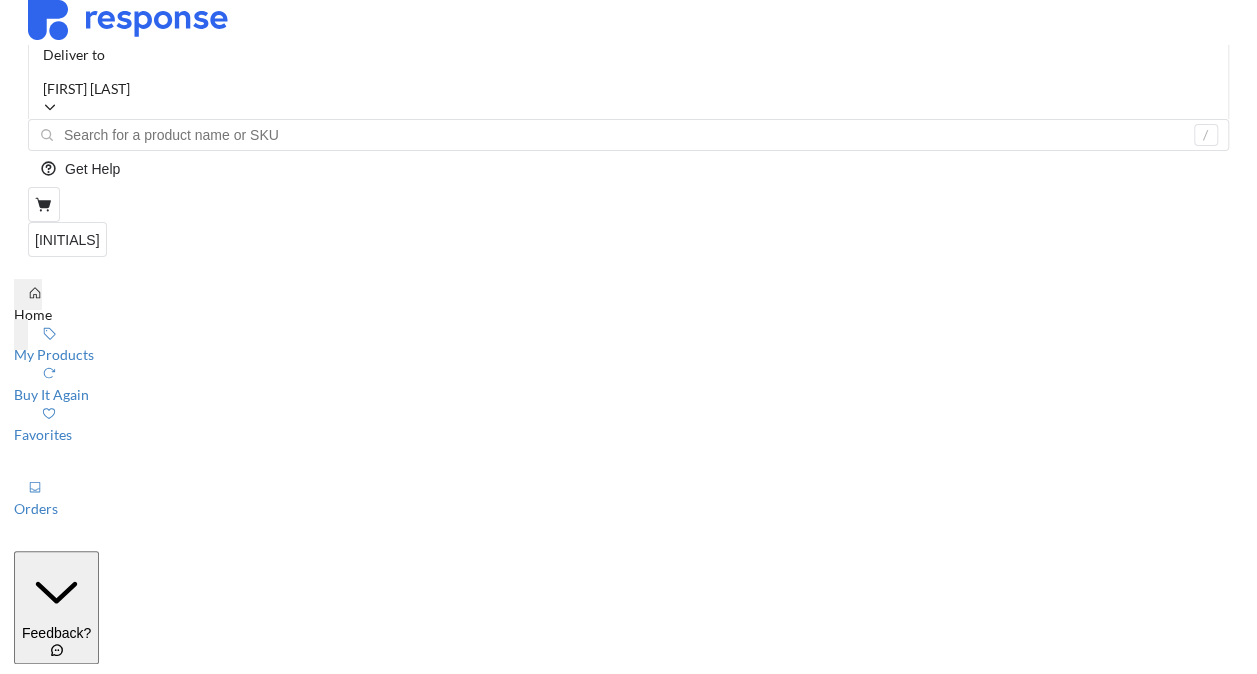 click on "Complete" at bounding box center [44, 1877] 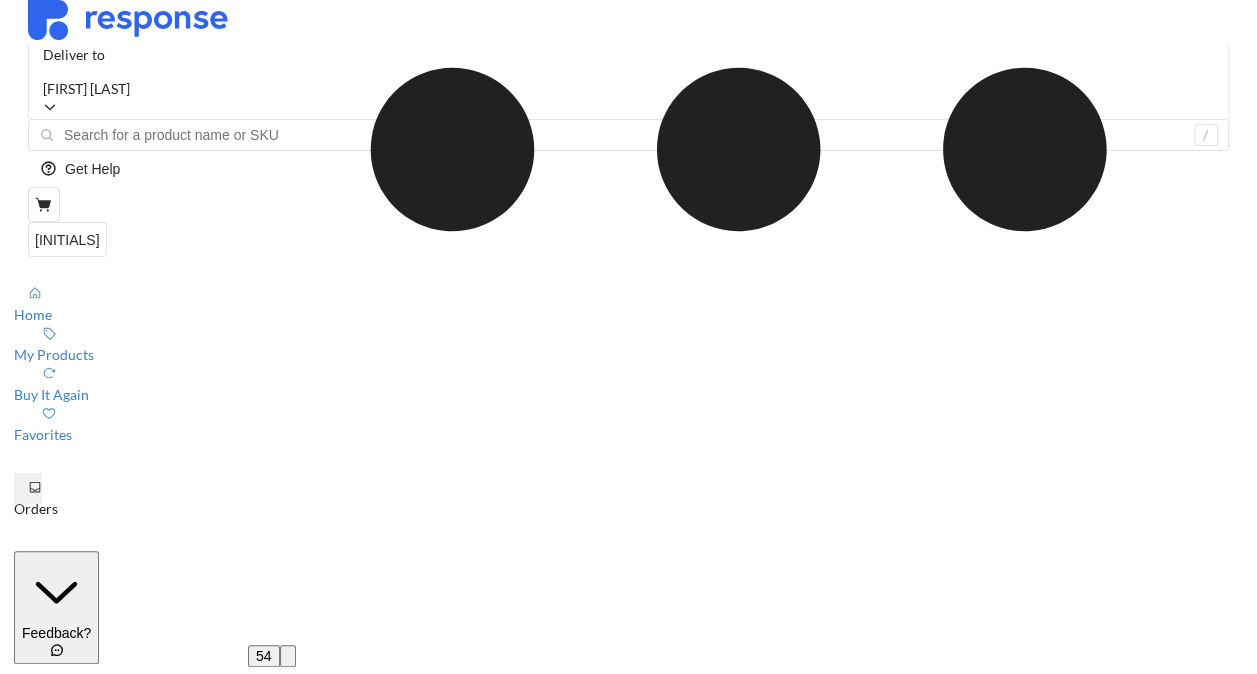 click on "Processing" at bounding box center (48, 1837) 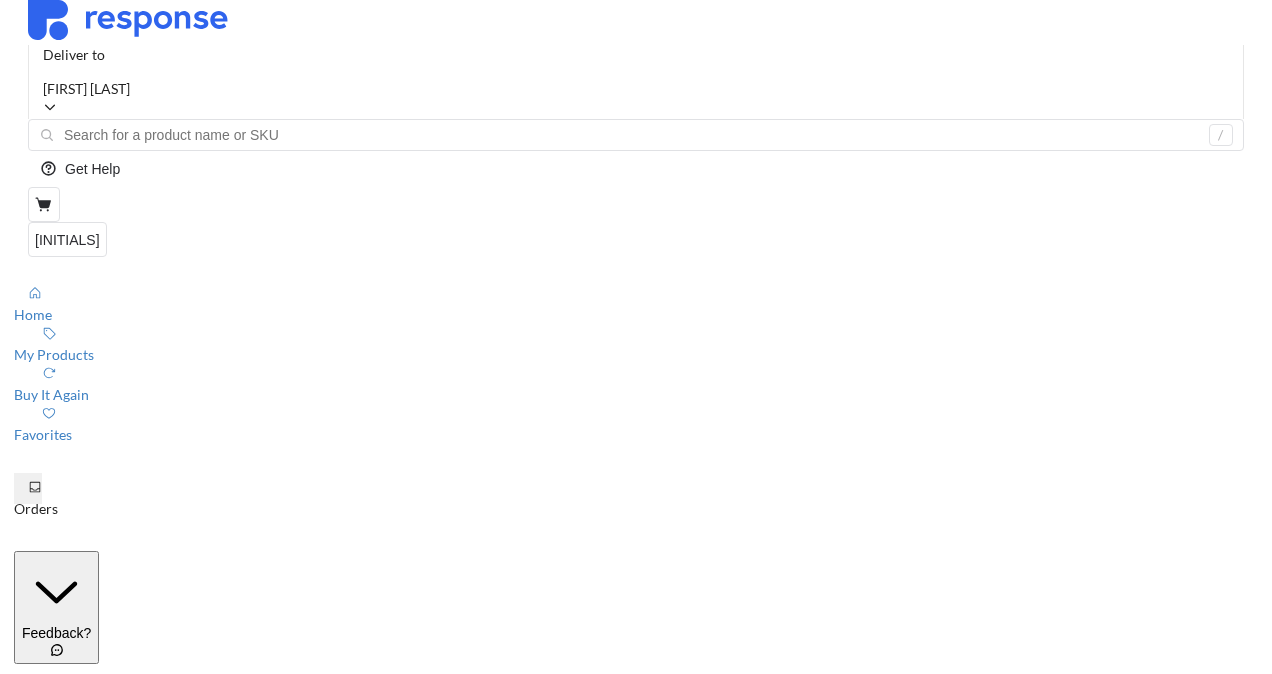 click on "Needs Review" at bounding box center [57, 1812] 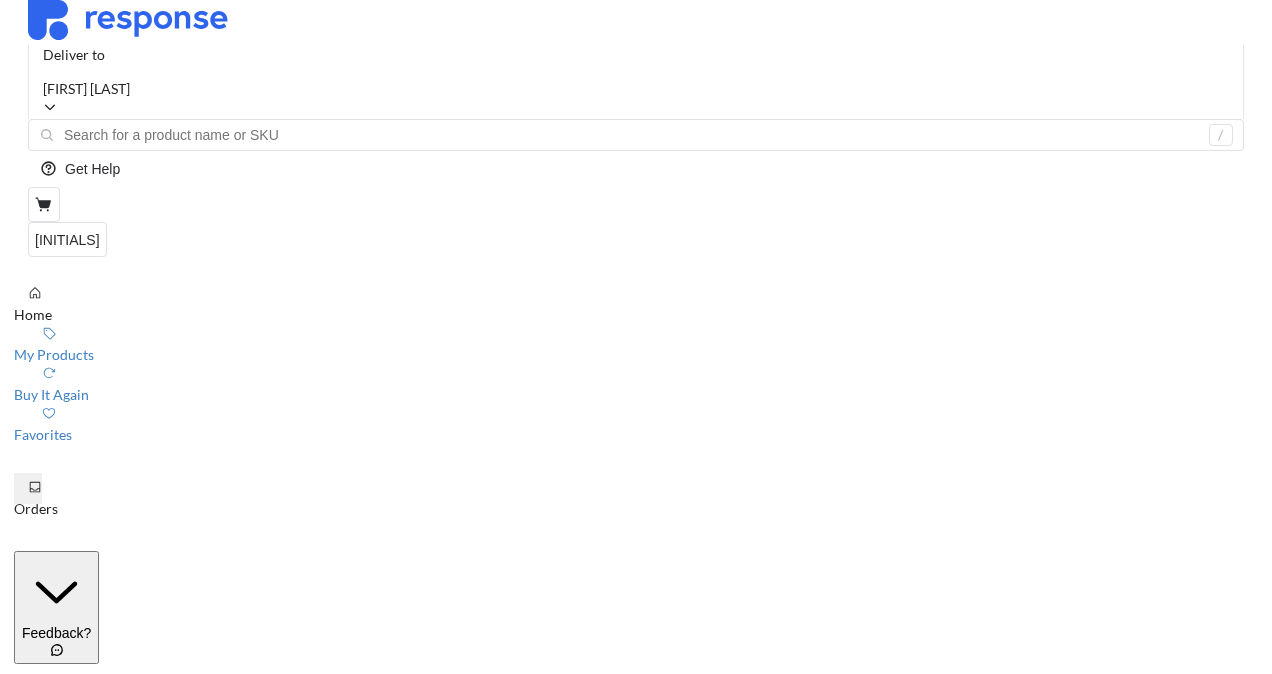 click on "Home" at bounding box center (636, 315) 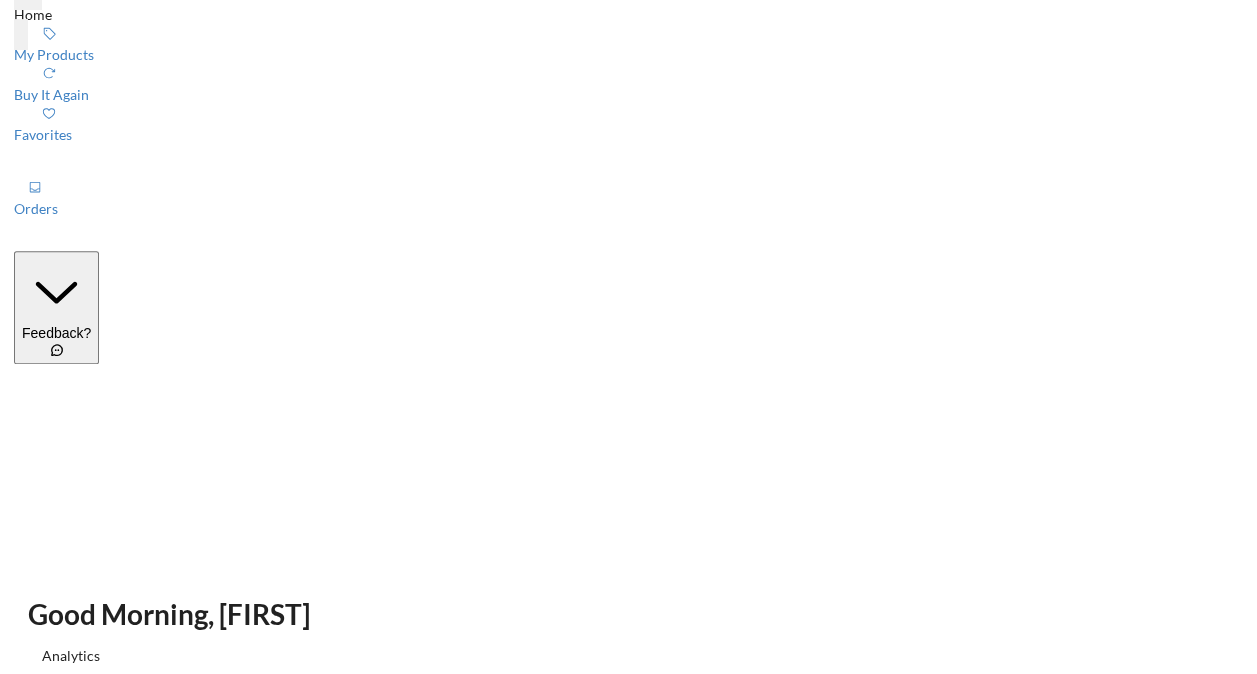 scroll, scrollTop: 0, scrollLeft: 0, axis: both 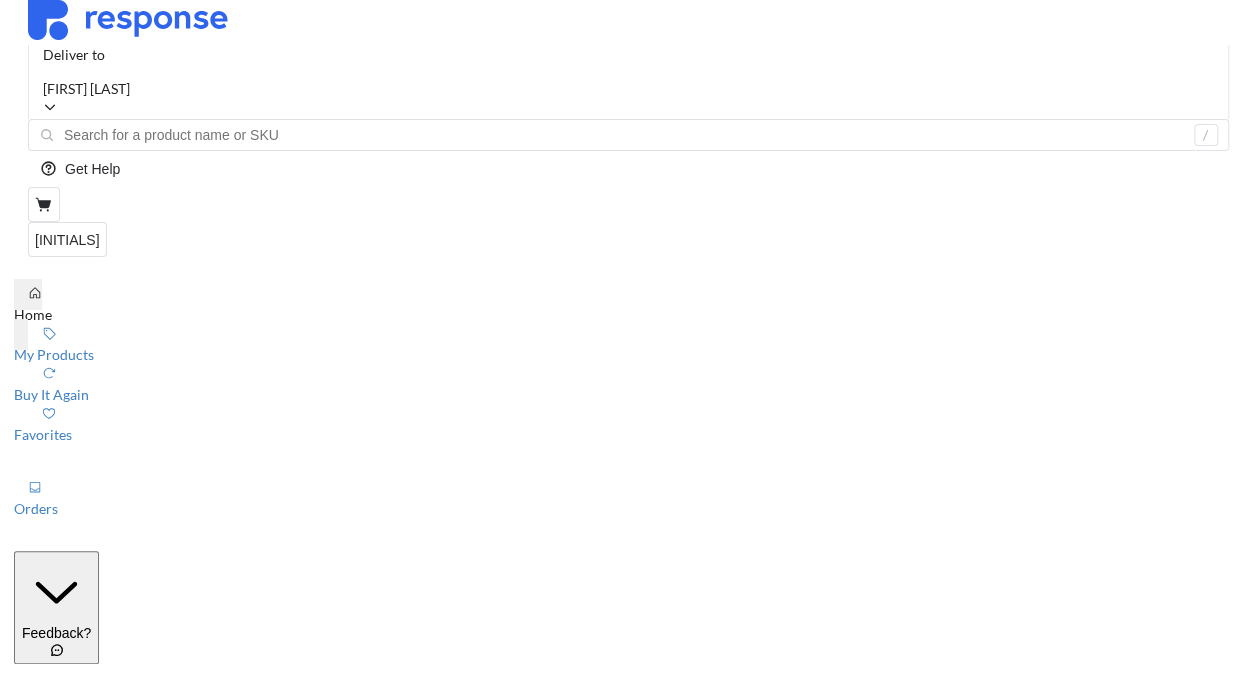 click on "Amazon • #[ID] [FIRST] [LAST] • [FIRST] [LAST]" at bounding box center [628, 1287] 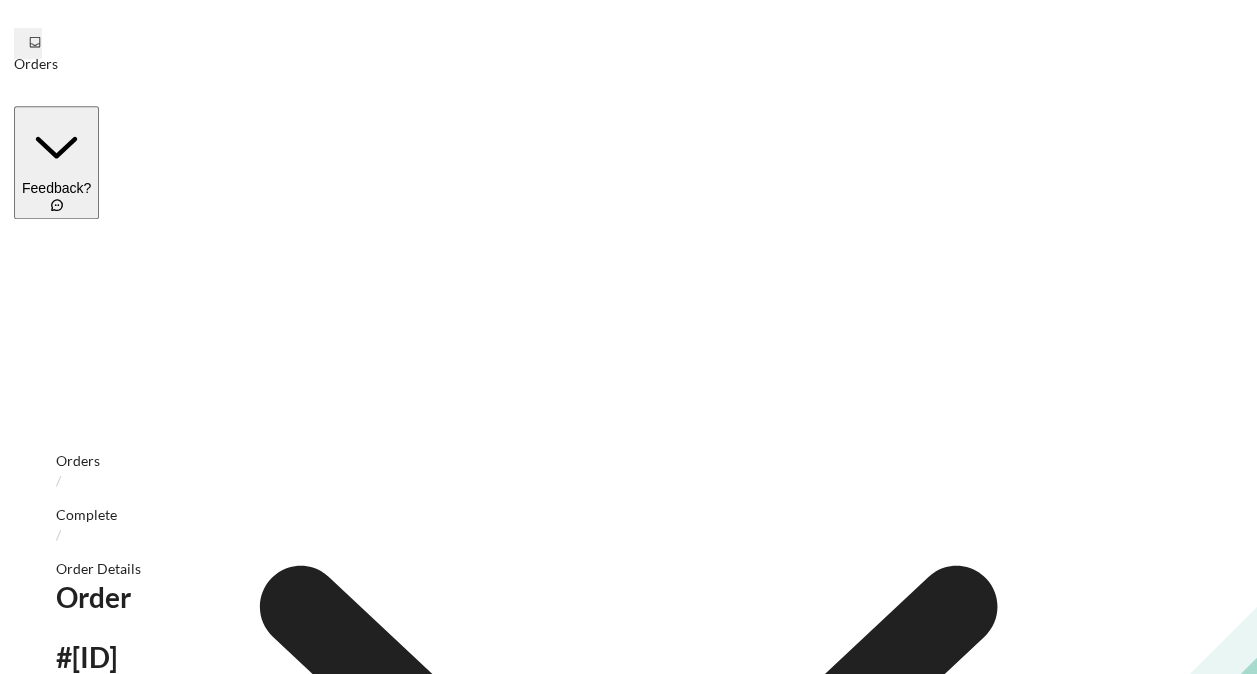 scroll, scrollTop: 0, scrollLeft: 0, axis: both 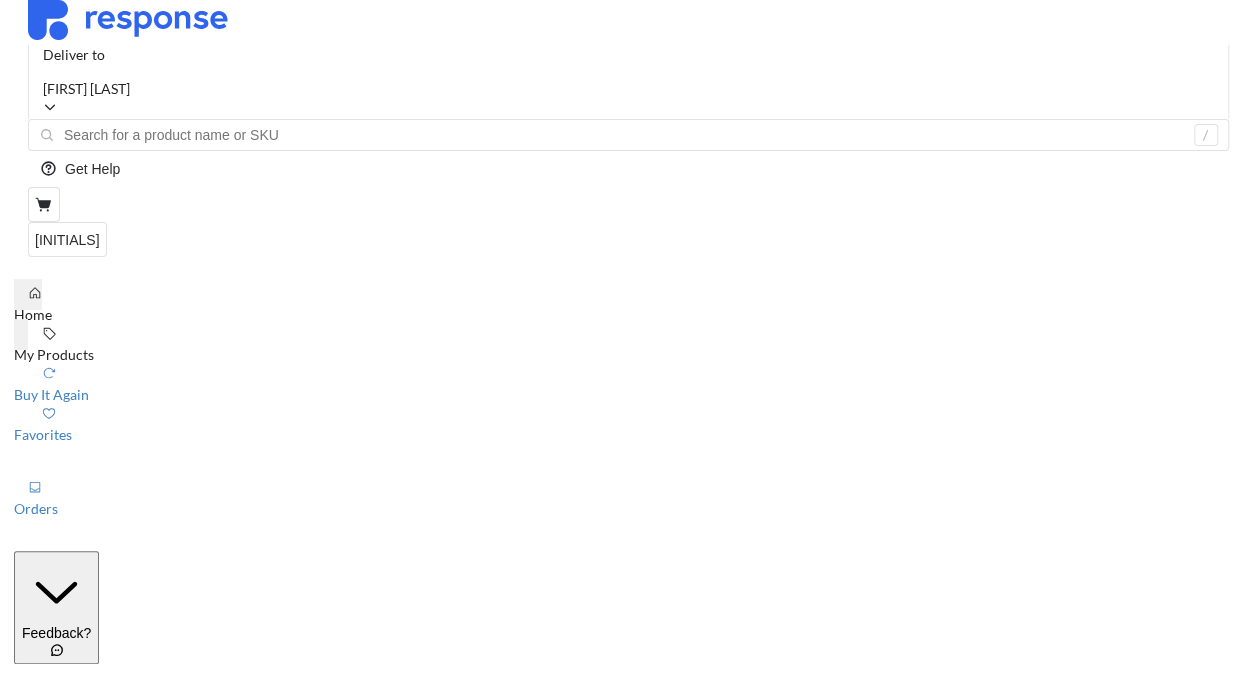 click on "My Products" at bounding box center (54, 354) 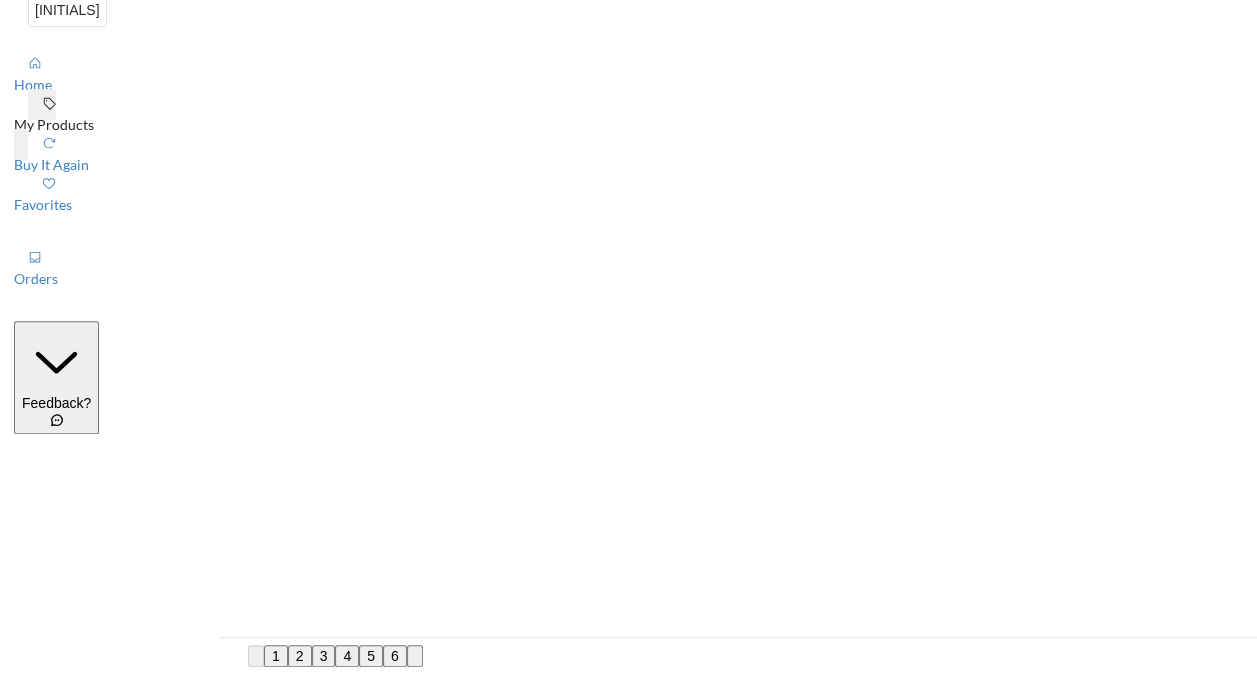 scroll, scrollTop: 0, scrollLeft: 0, axis: both 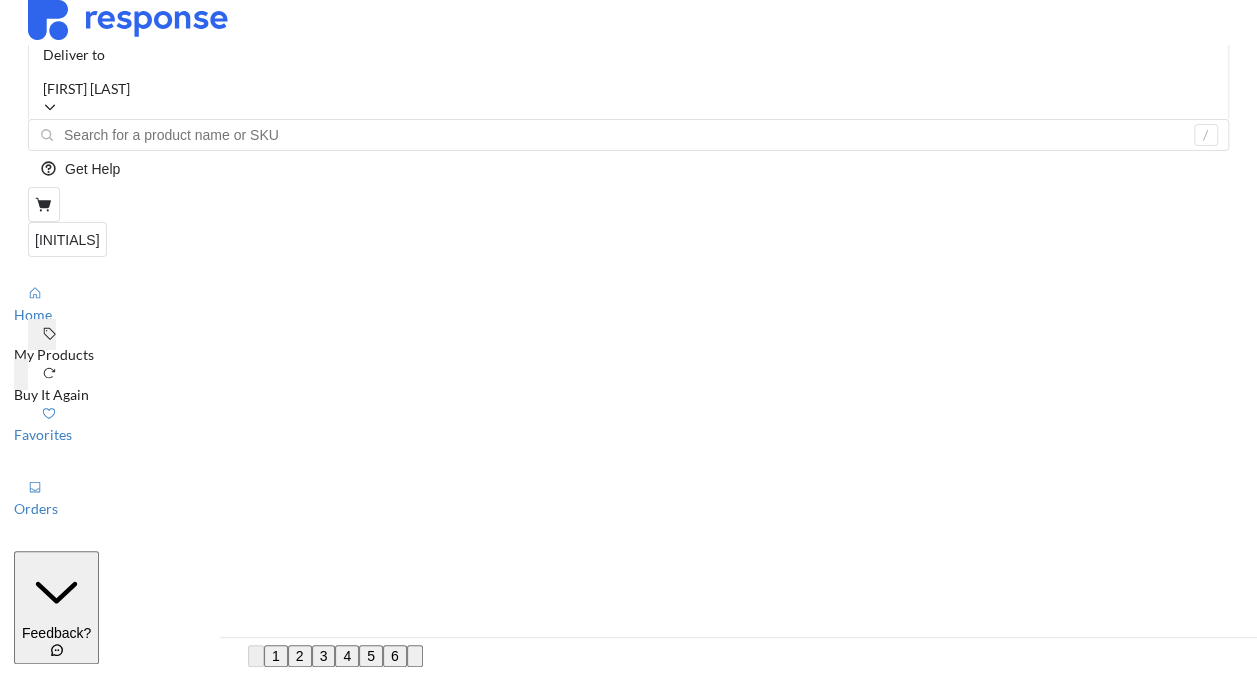 click on "Buy It Again" at bounding box center (628, 395) 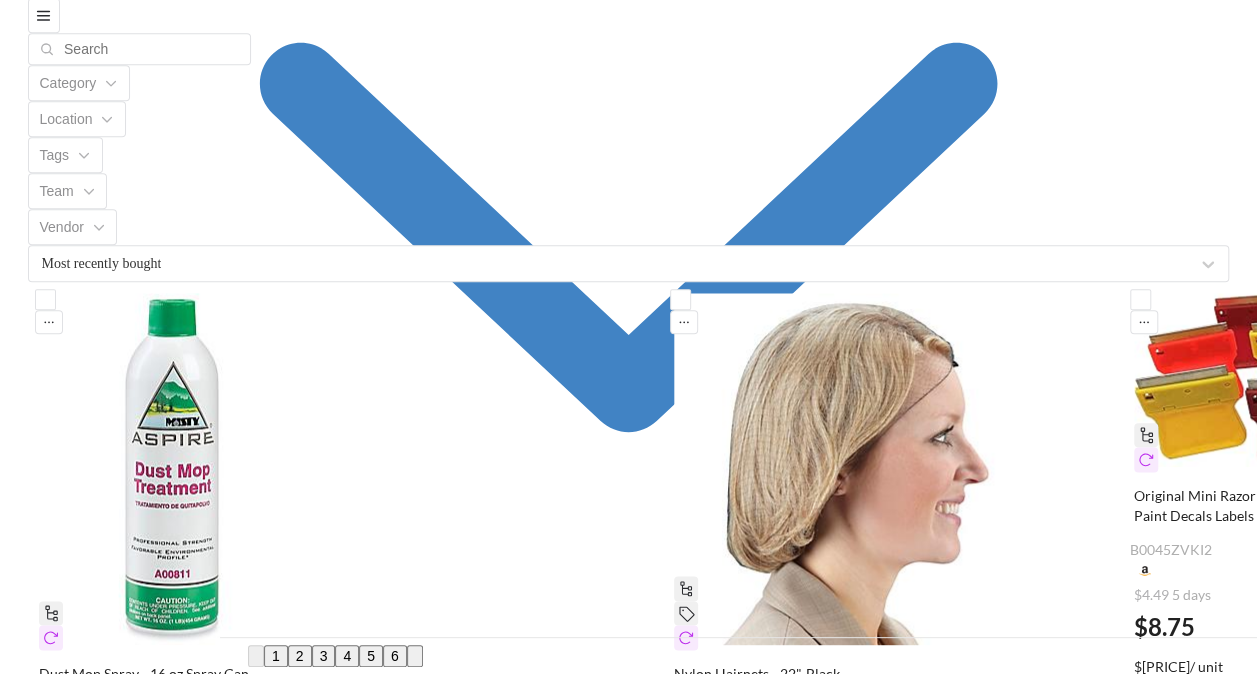 scroll, scrollTop: 975, scrollLeft: 0, axis: vertical 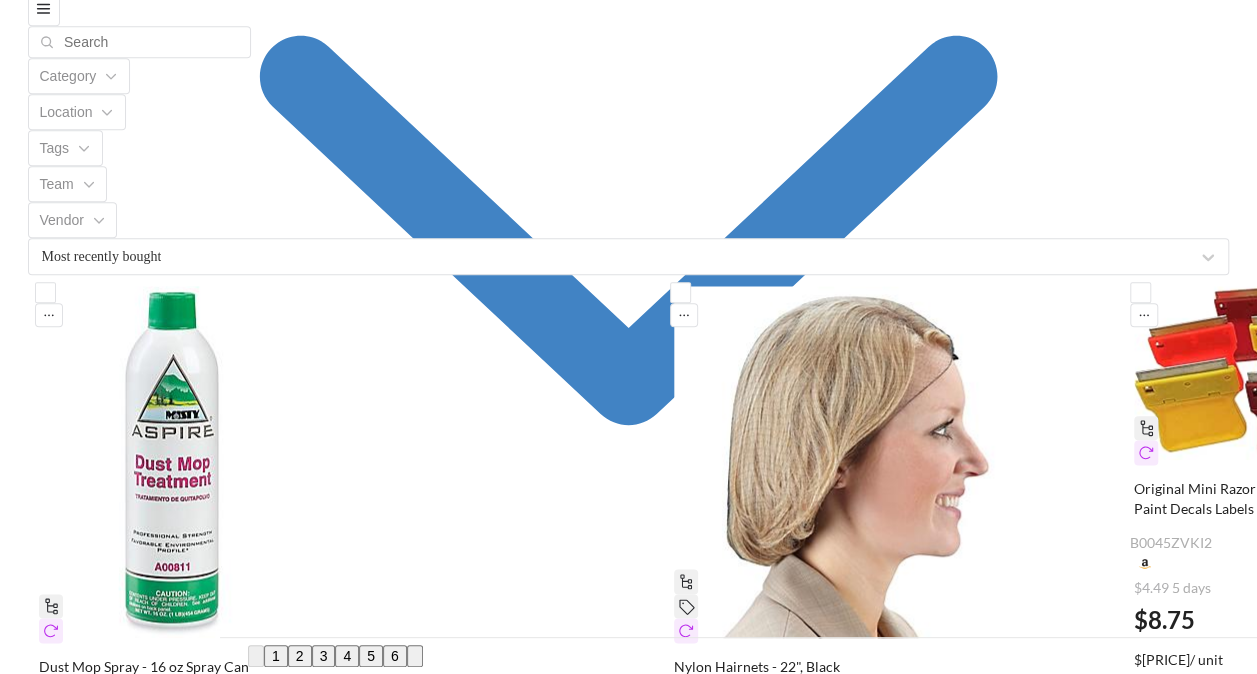 click on "6" at bounding box center (395, 656) 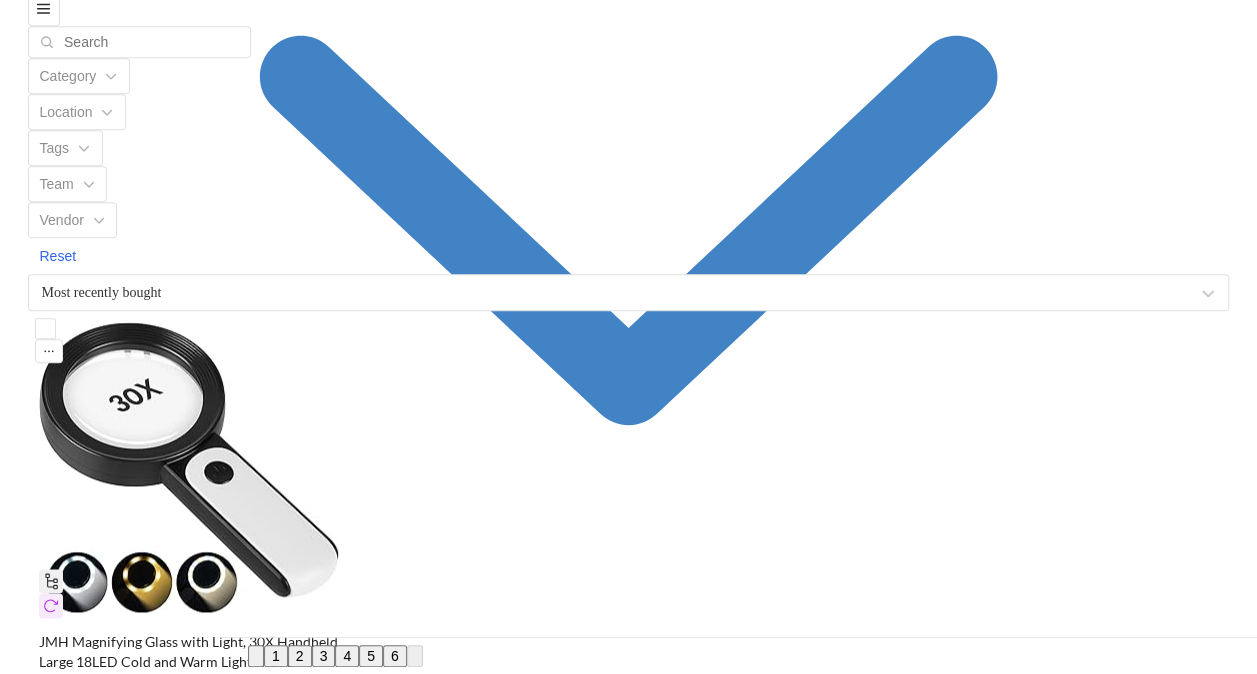 scroll, scrollTop: 62, scrollLeft: 0, axis: vertical 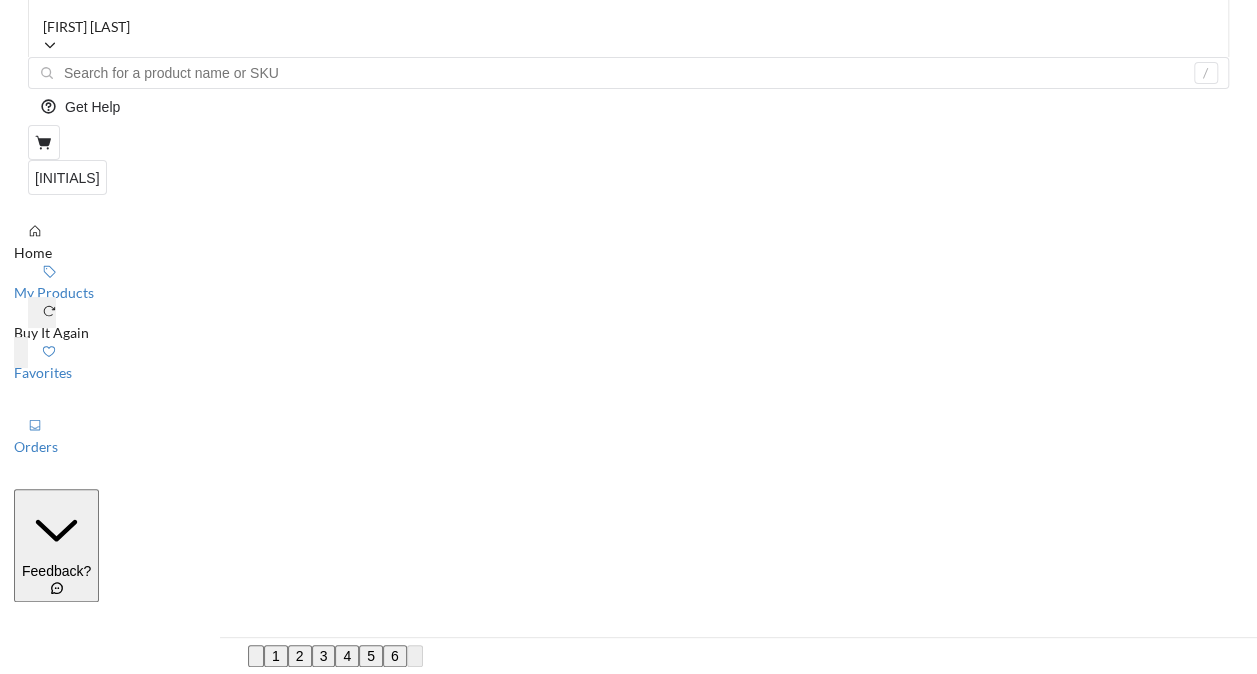 click on "Home" at bounding box center (33, 252) 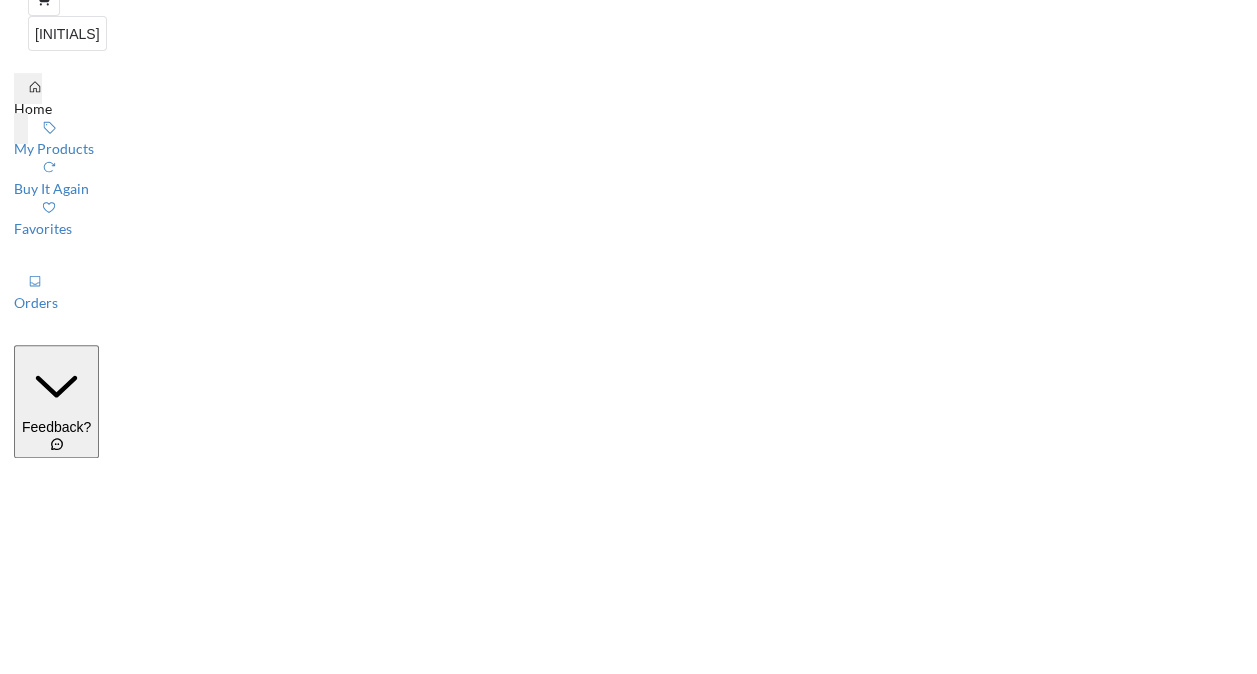 scroll, scrollTop: 0, scrollLeft: 0, axis: both 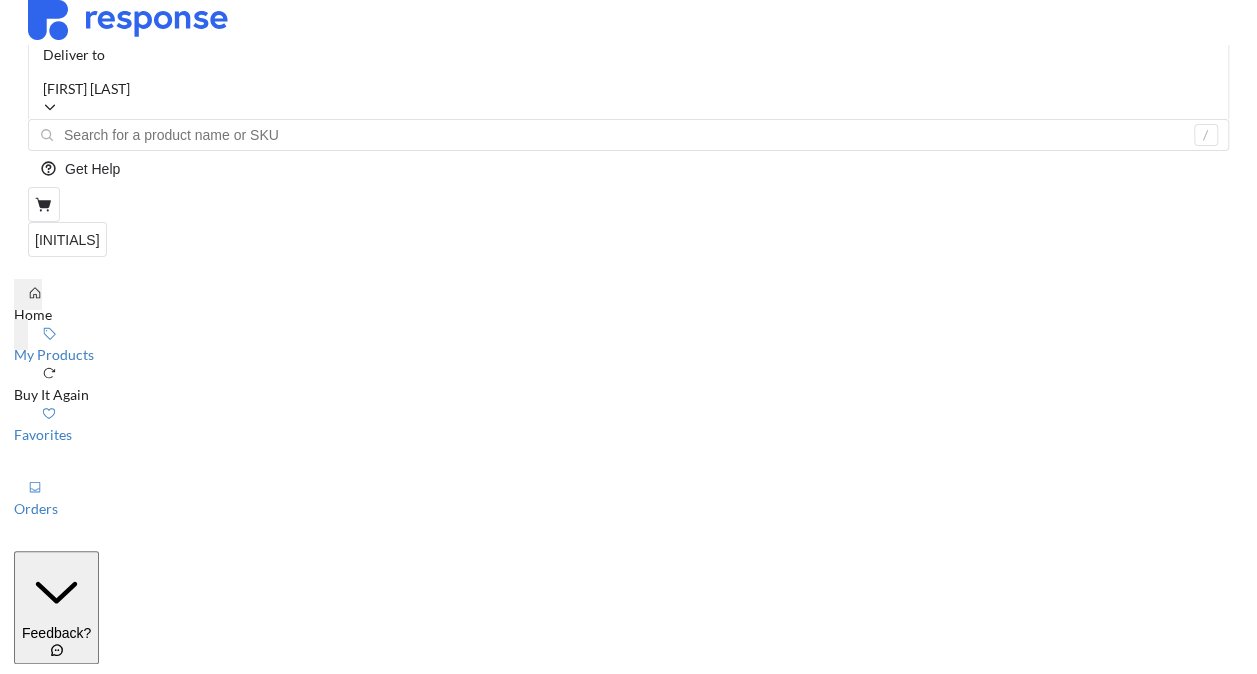 click on "Buy It Again" at bounding box center [51, 394] 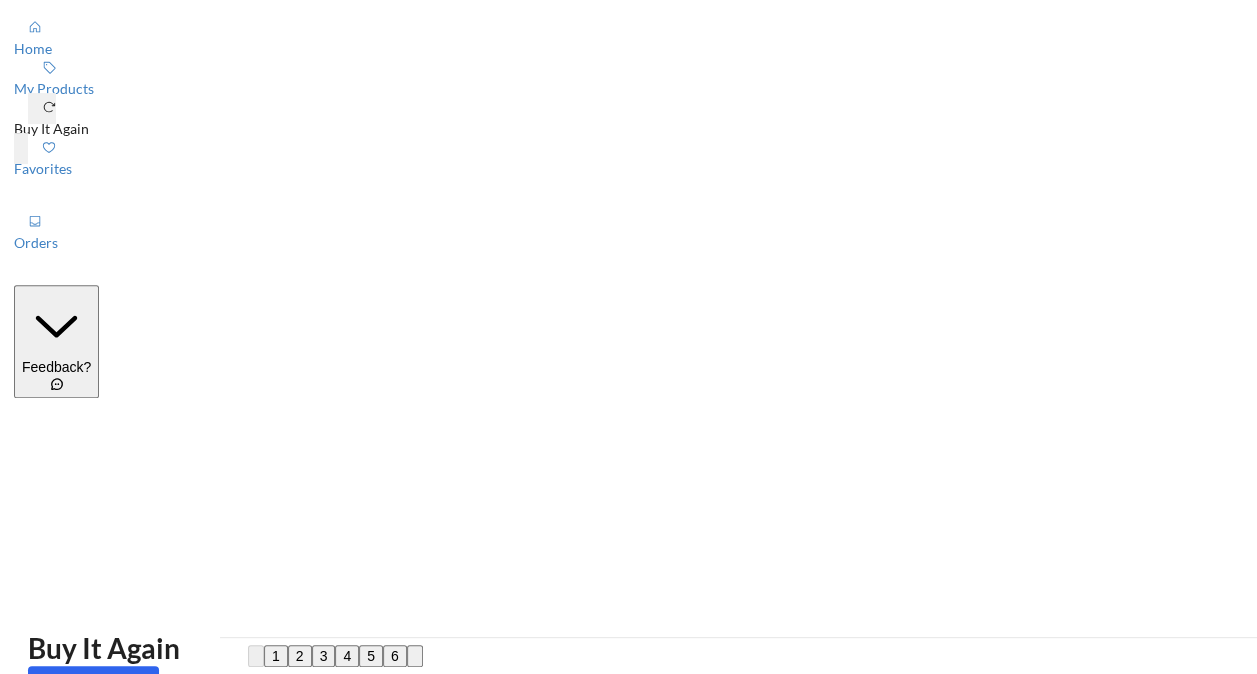 scroll, scrollTop: 400, scrollLeft: 0, axis: vertical 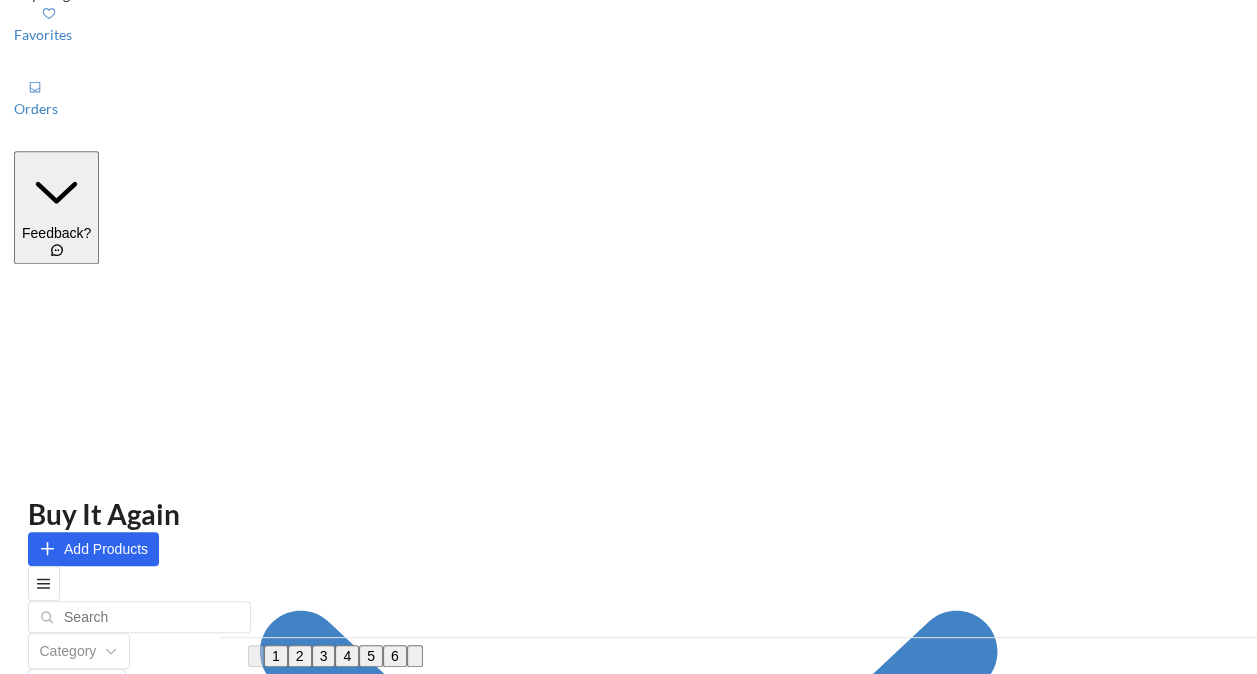 click on "Buy It Again" at bounding box center [51, -6] 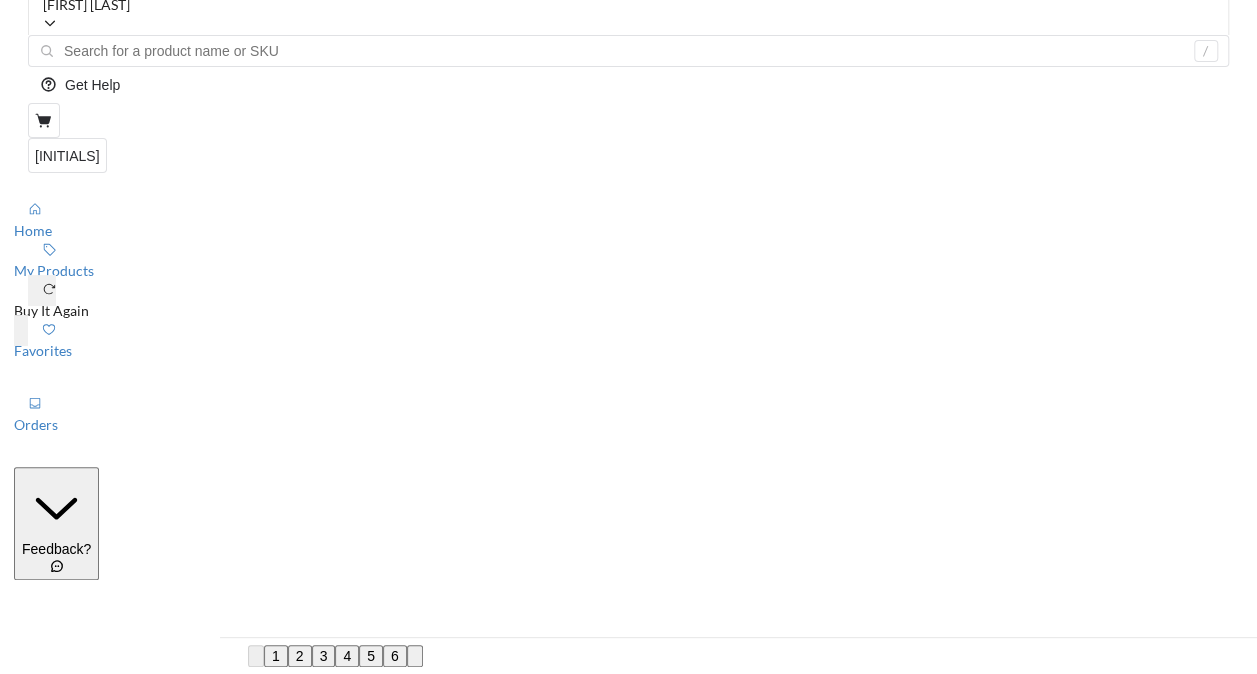 scroll, scrollTop: 0, scrollLeft: 0, axis: both 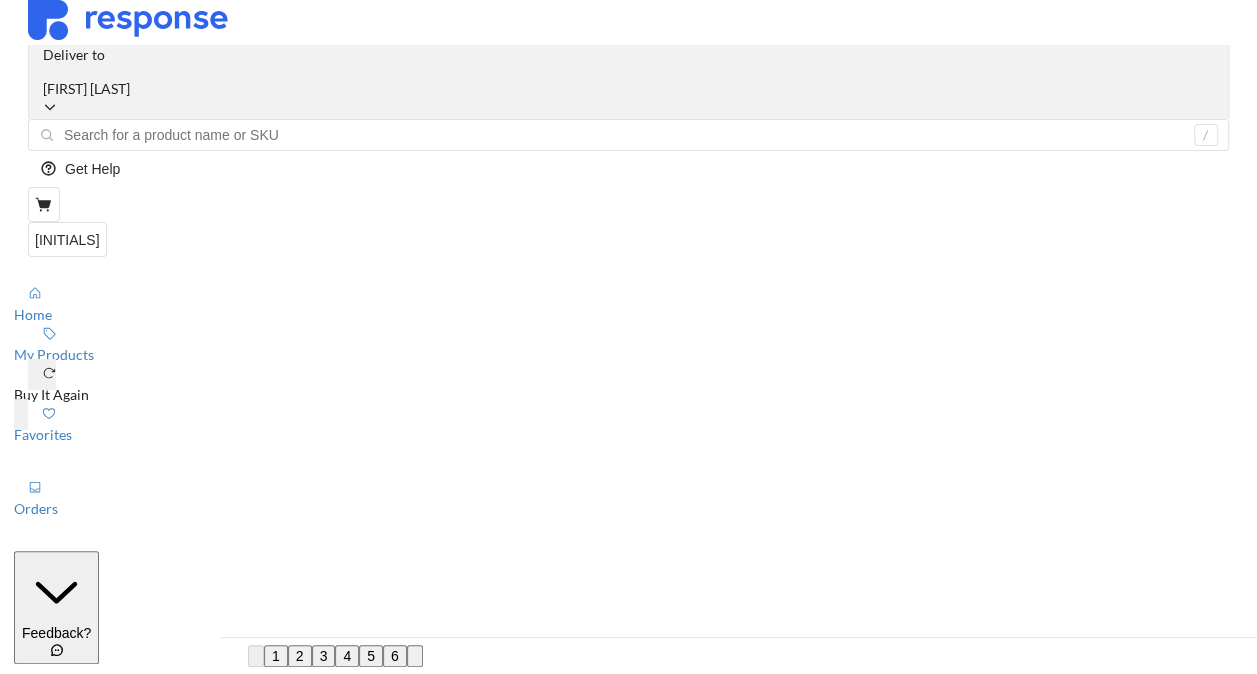 click on "Deliver to [FIRST] [LAST]" at bounding box center (628, 82) 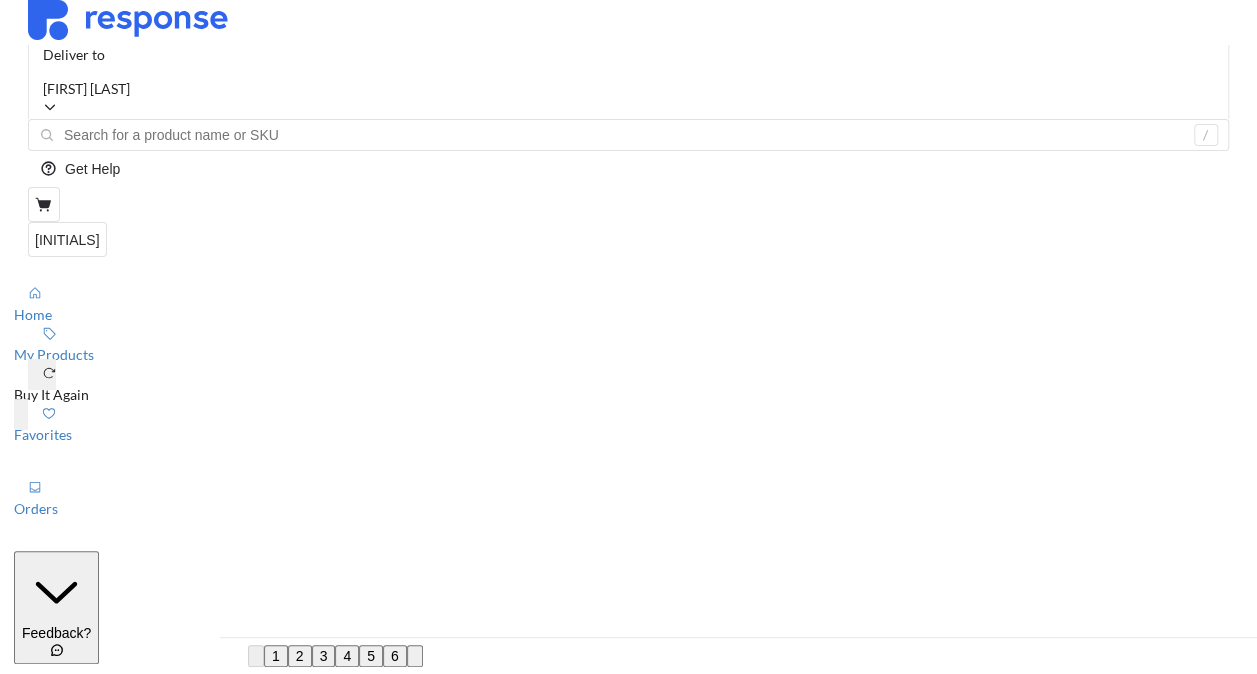 click on "Dust Mop Spray - 16 oz Spray Can S-14792 $[PRICE]   1 day $[PRICE] $[PRICE]  / unit 3 / Pack 1 Add Nylon Hairnets - 22", Black S-7025BL $[PRICE]   1 day $[PRICE] $[PRICE]  / unit 144 / Pack 3 Add Original Mini Razor Scrapers, 8 Pack U.S. Made For Scraping Off Paint Decals Labels Stickers and Debris On a Variety Of Surfaces B0045ZVKI2 $[PRICE]   5 days $[PRICE] $[PRICE]  / unit 8 / Pack 1 Add Uline Disposable Scrub Shirts - Navy, Medium S-24601NB-M $[PRICE]   1 day $[PRICE] $[PRICE]  / unit 50 / Pack 1 Add 99% Isopropyl Alcohol - 1 Gallon Bottle S-17475 $[PRICE]   1 day $[PRICE] $[PRICE]  / unit 4 / Carton 1 Add Uline Disposable Scrub Shirts - Navy, 2XL S-24601NB-2X $[PRICE]   1 day $[PRICE] $[PRICE]  / unit 50 / Pack 1 Add EZGOODZ Disposable Lab Jackets, 29" Long. Pack of 10 Black Hip-Length Work Gowns Small. SMS 50 gsm Shirts with Snaps Front, Knit Cuffs & Collar, 3 Pockets. Unisex PPE Body Protective Short Coats. B09DT9MXBN Free $[PRICE] $[PRICE]  / unit 10 / Pack 10" at bounding box center [628, 2647] 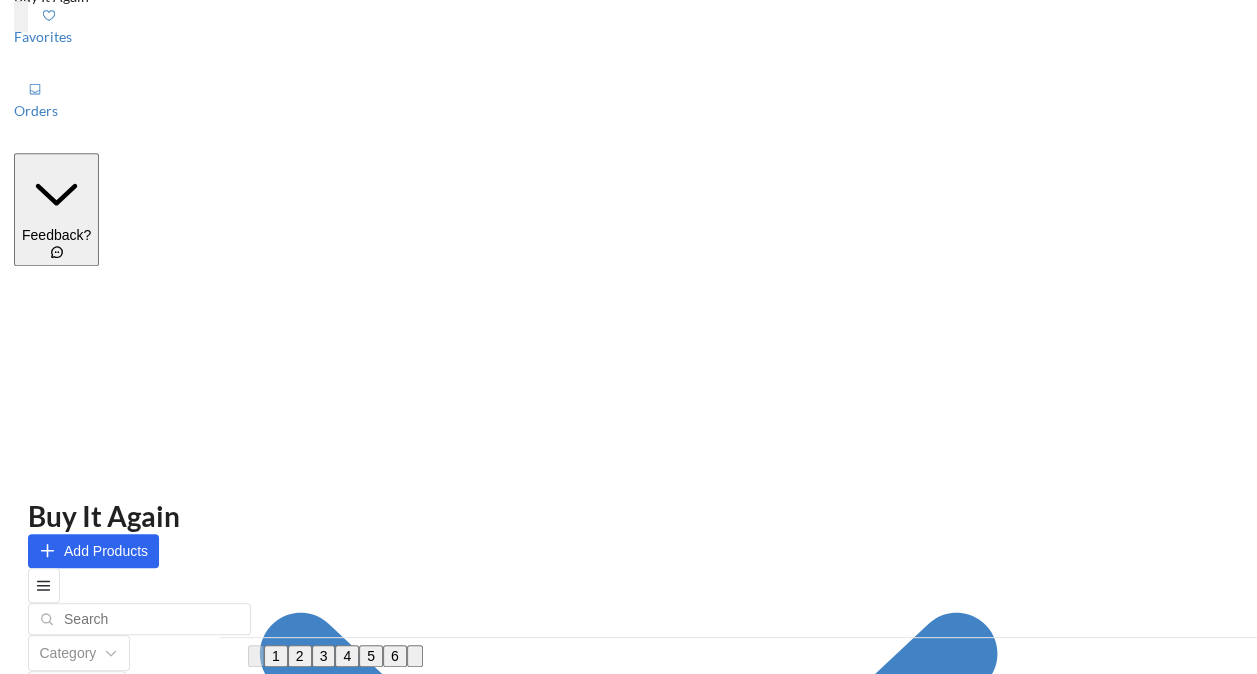 scroll, scrollTop: 400, scrollLeft: 0, axis: vertical 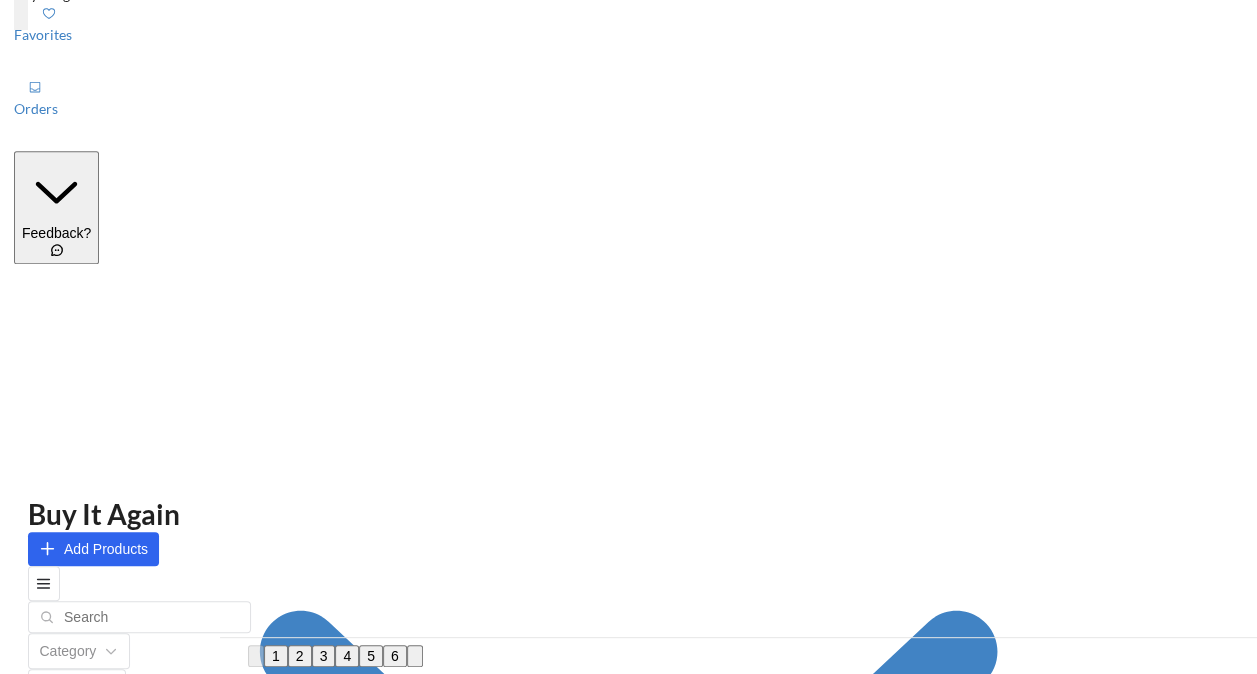 click on "Complete" at bounding box center [628, 1478] 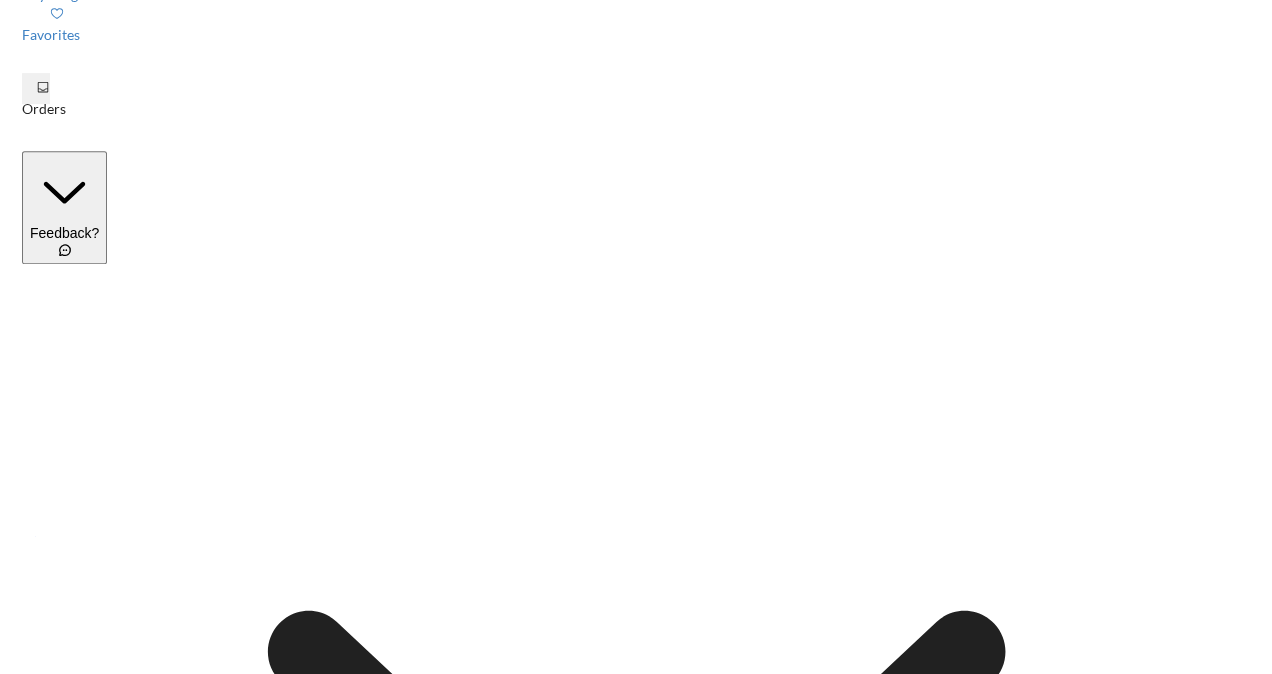scroll, scrollTop: 0, scrollLeft: 0, axis: both 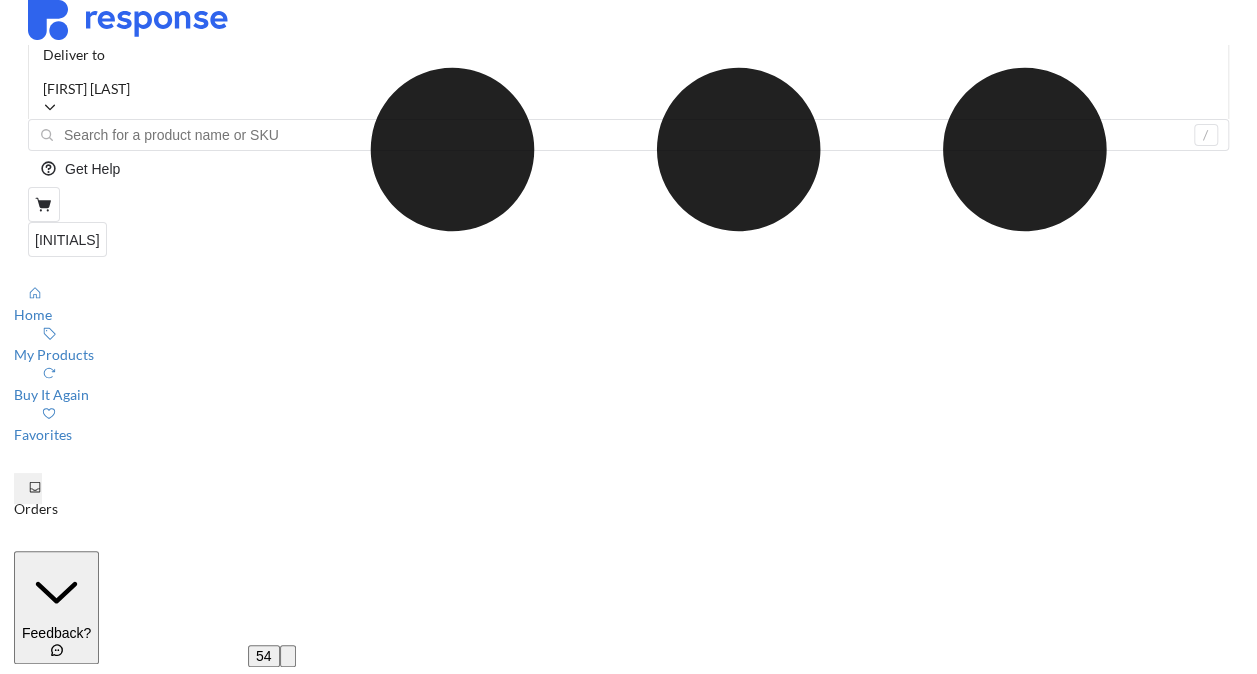 click on "Processing" at bounding box center [628, 1838] 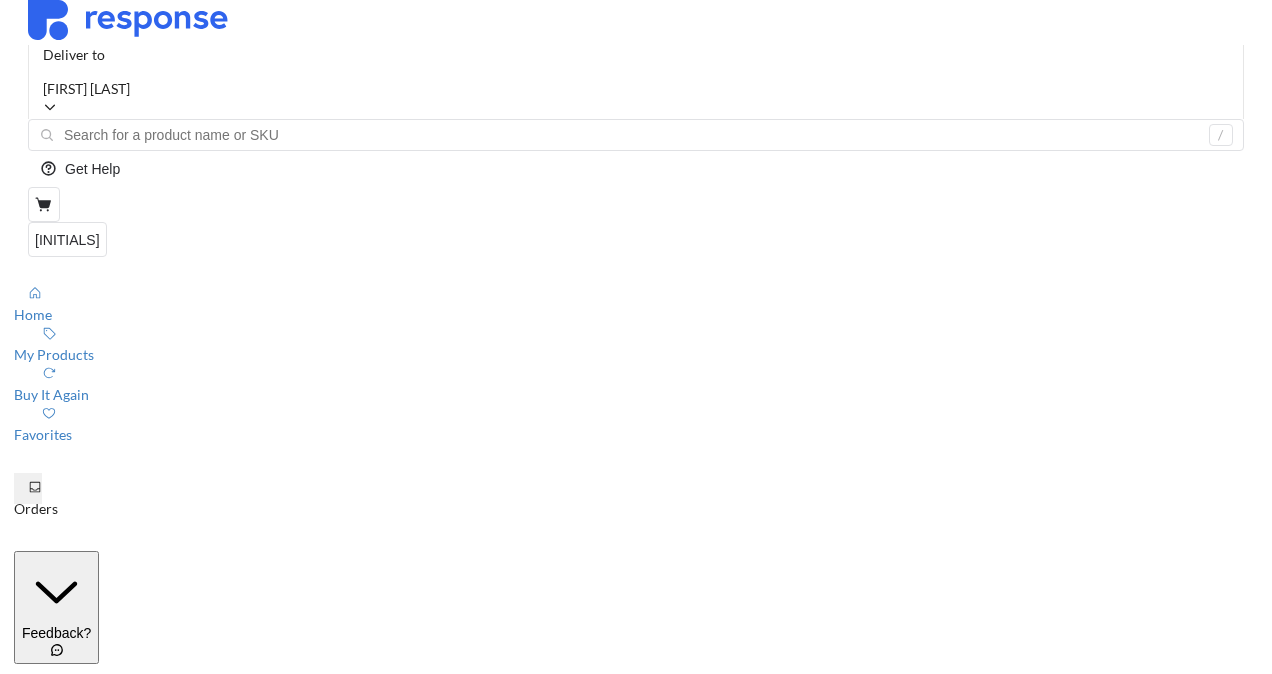 click on "Needs Review" at bounding box center [636, 1813] 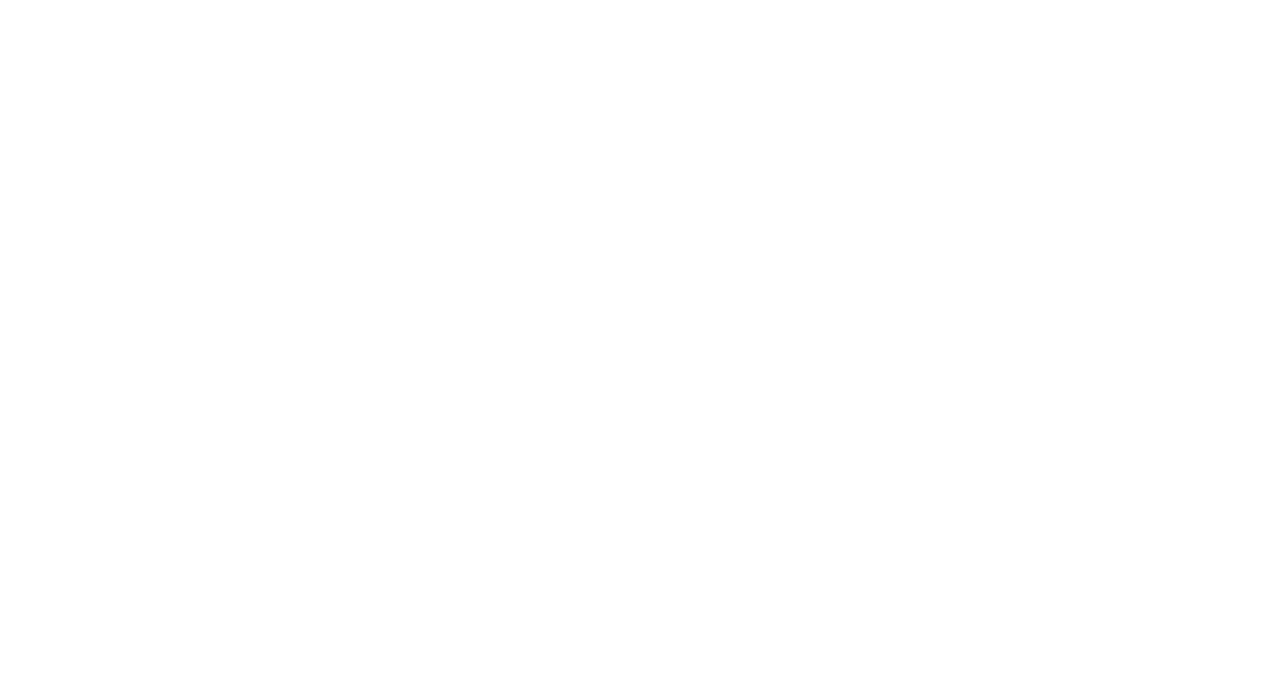 scroll, scrollTop: 0, scrollLeft: 0, axis: both 